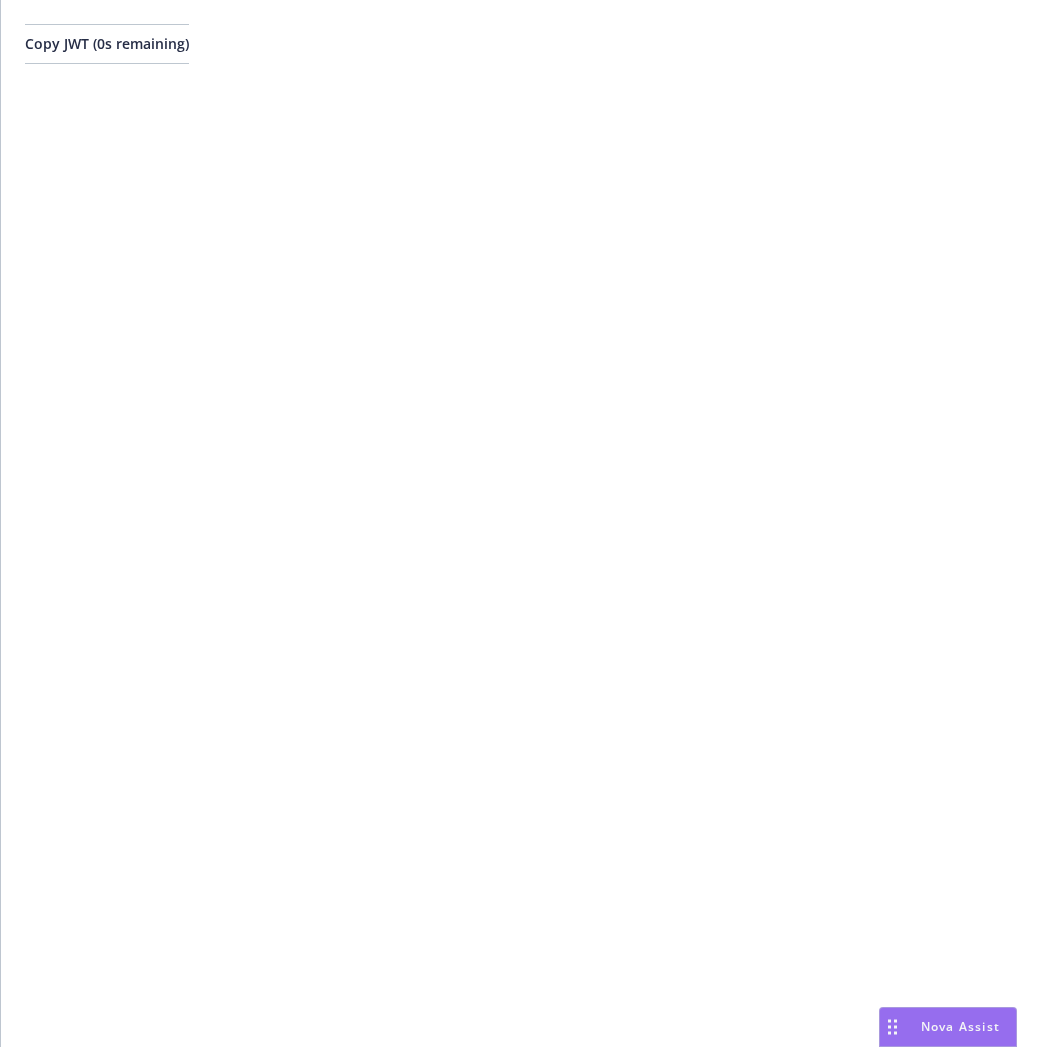 scroll, scrollTop: 0, scrollLeft: 0, axis: both 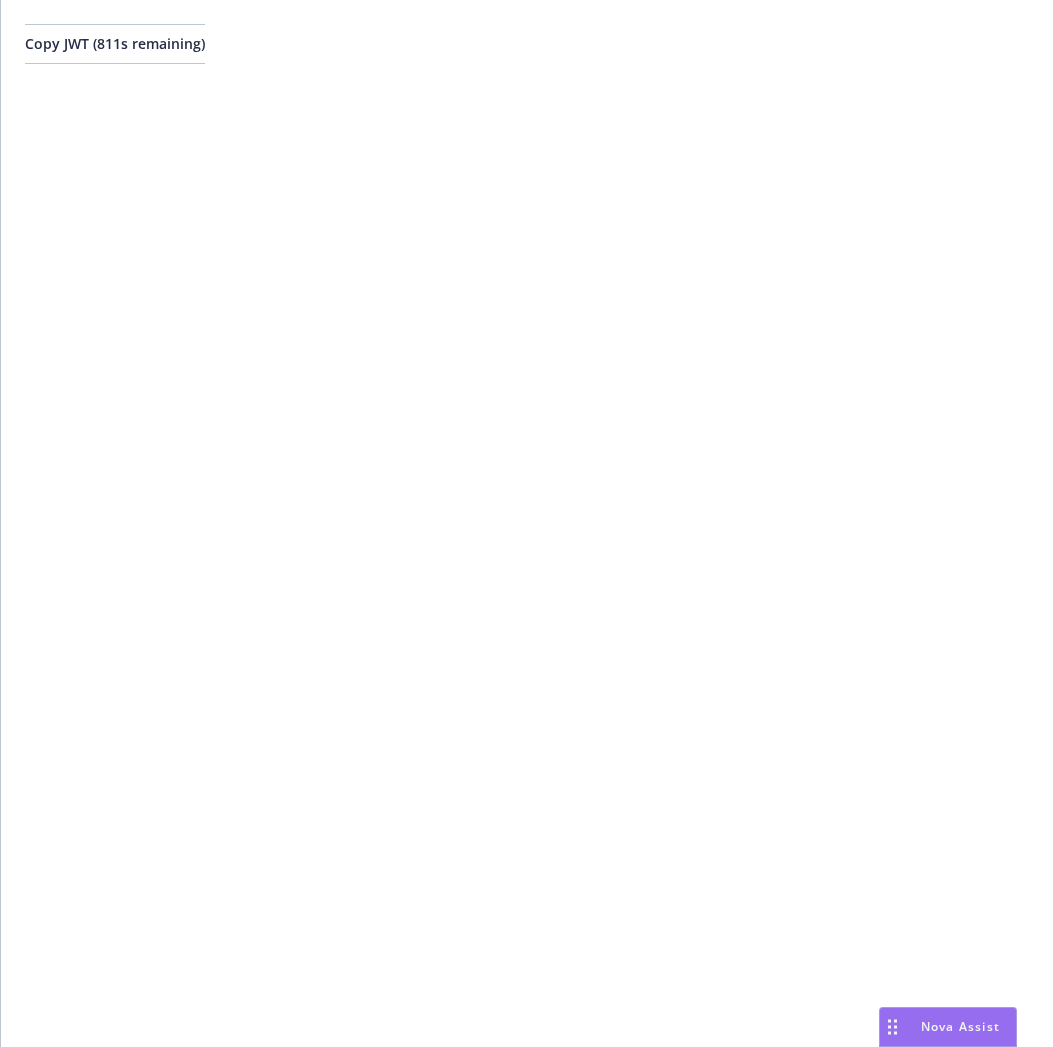 click on "Copy JWT ( 811 s remaining)" at bounding box center [527, 523] 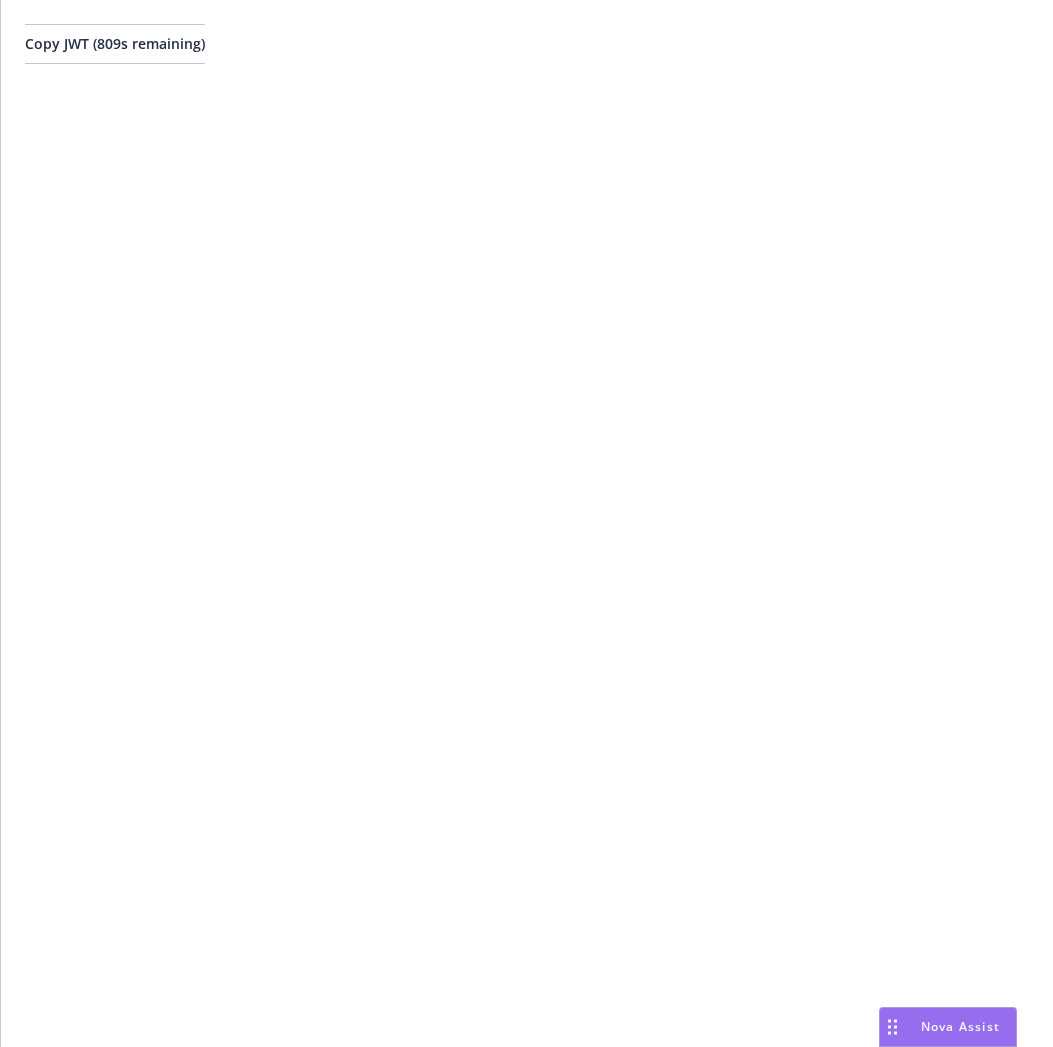 click on "Copy JWT ( 809 s remaining)" at bounding box center (527, 523) 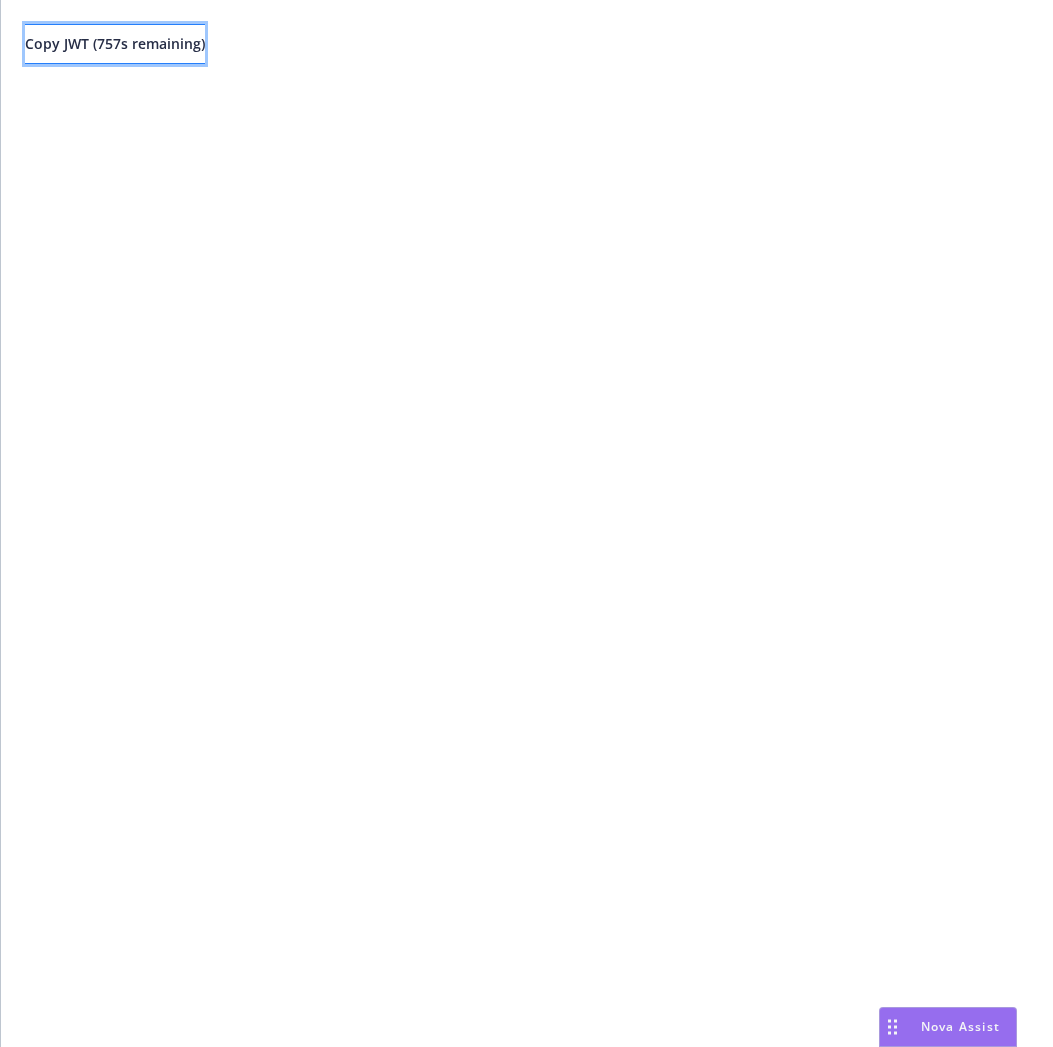 click on "Copy JWT ( 757 s remaining)" at bounding box center (115, 44) 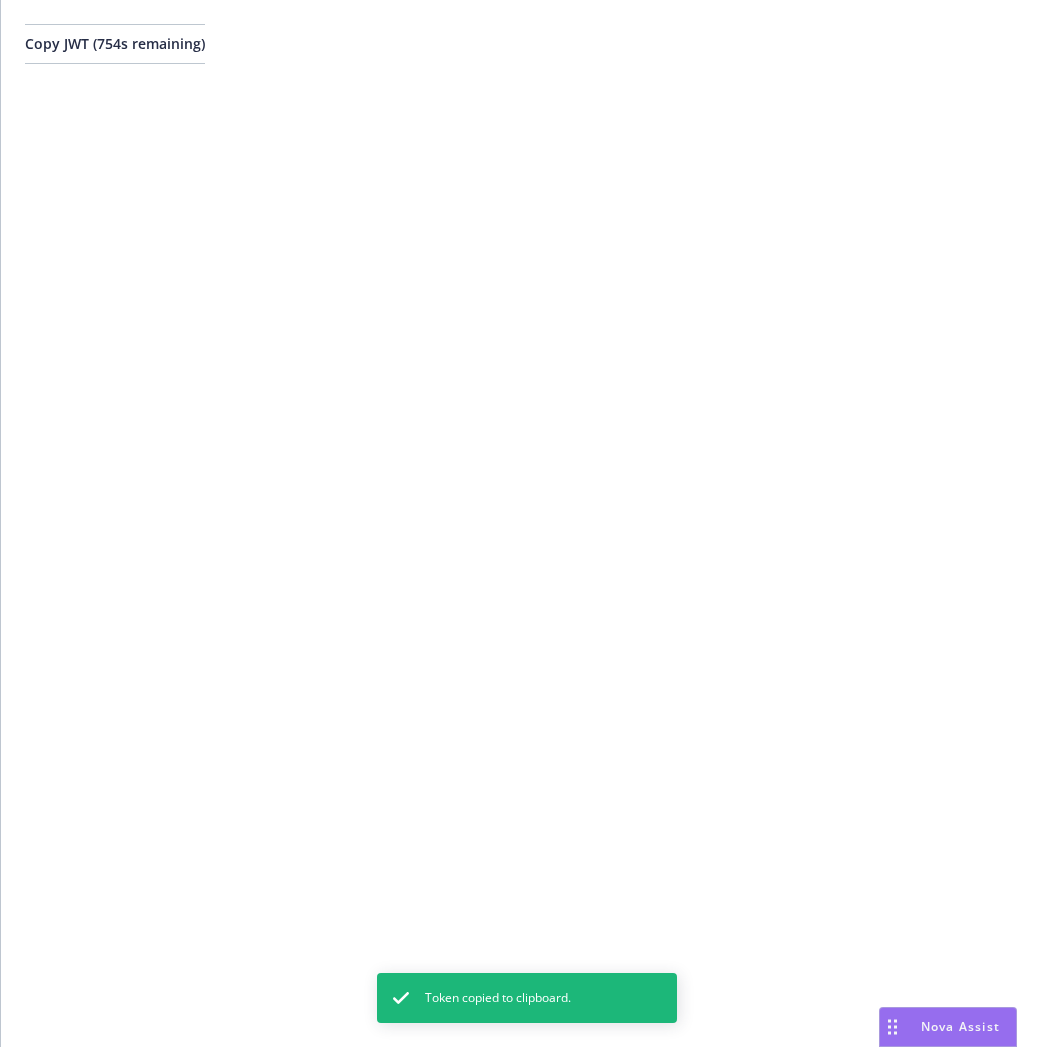 click on "Copy JWT ( 754 s remaining)" at bounding box center [527, 523] 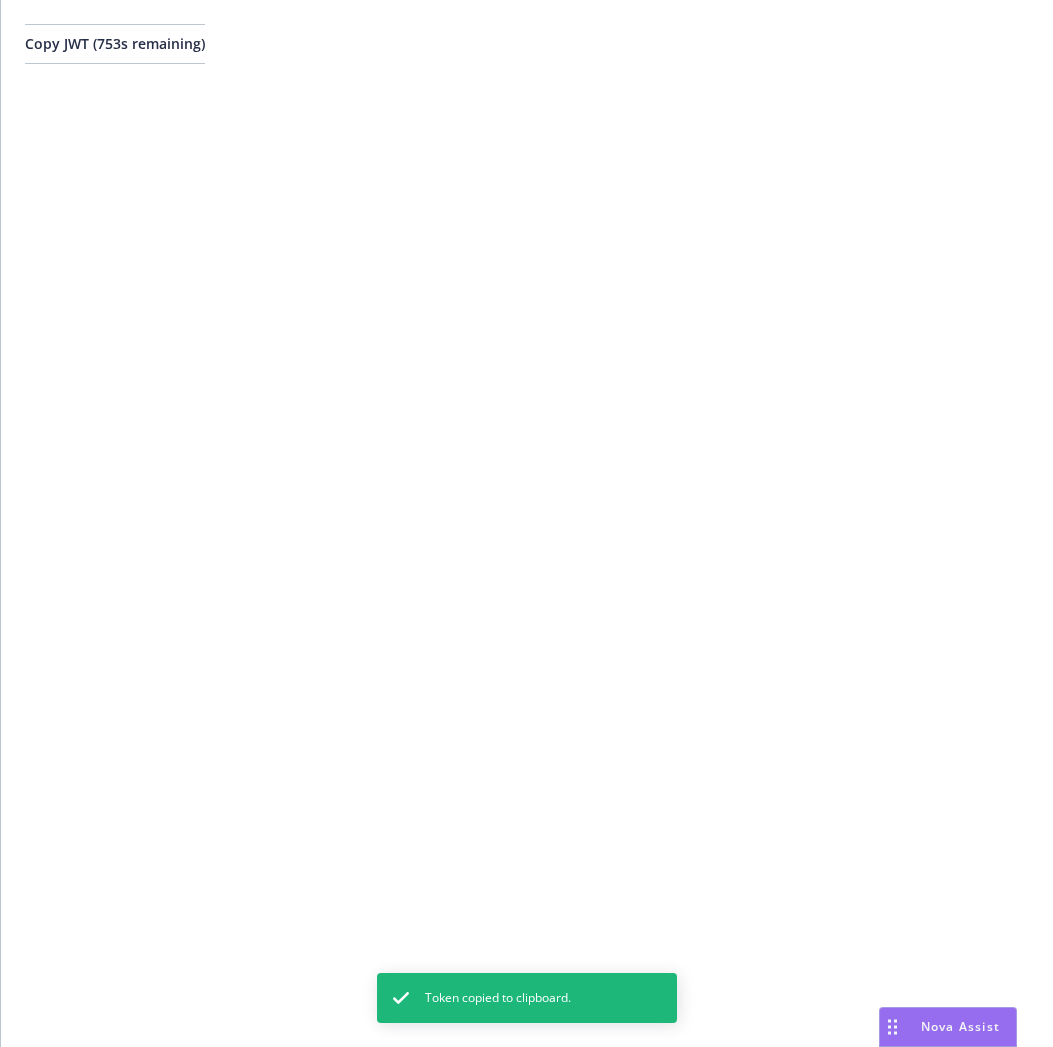 click on "Copy JWT ( 753 s remaining)" at bounding box center (527, 523) 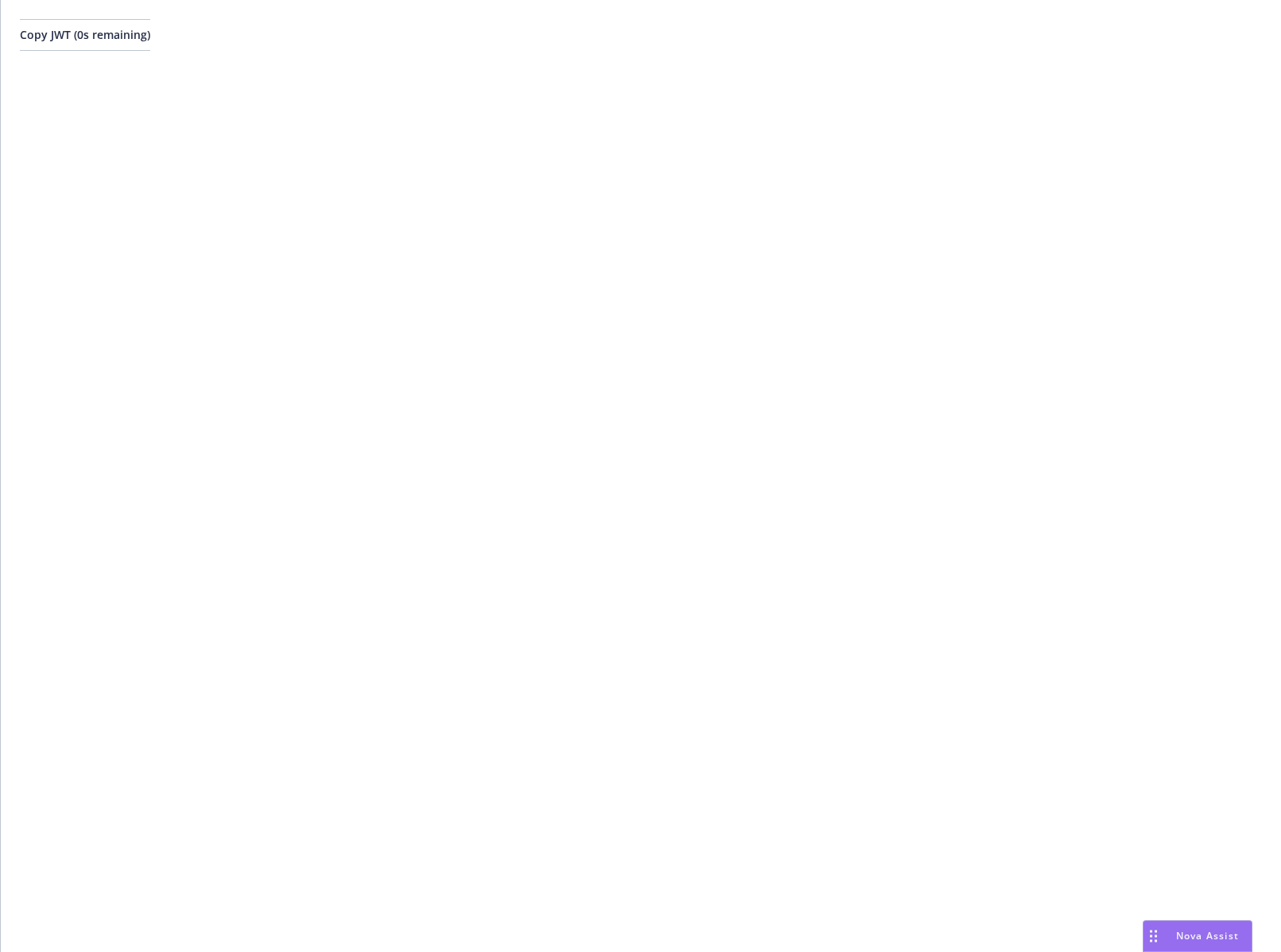 scroll, scrollTop: 0, scrollLeft: 0, axis: both 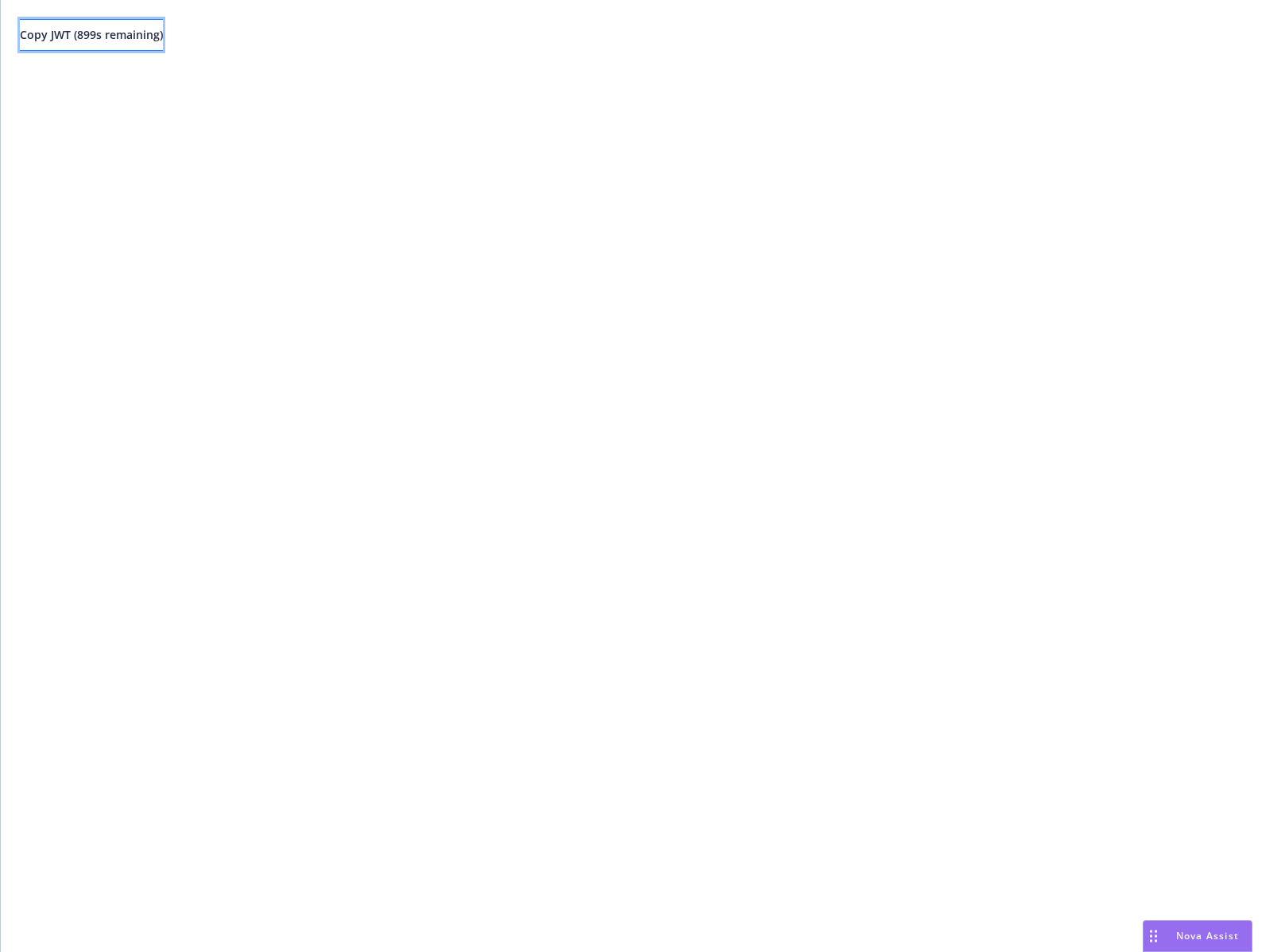click on "Copy JWT ( 899 s remaining)" at bounding box center [91, 34] 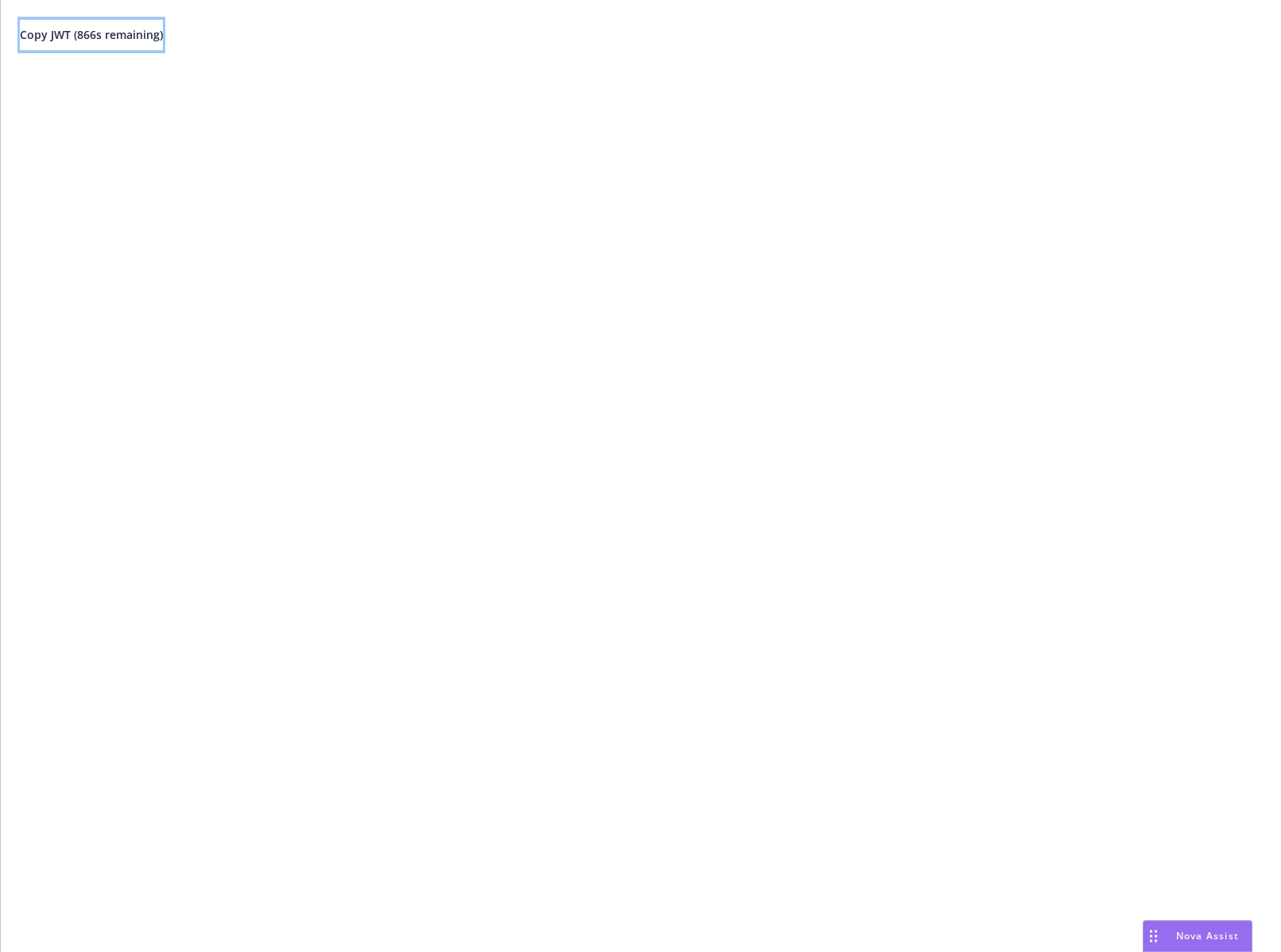 type 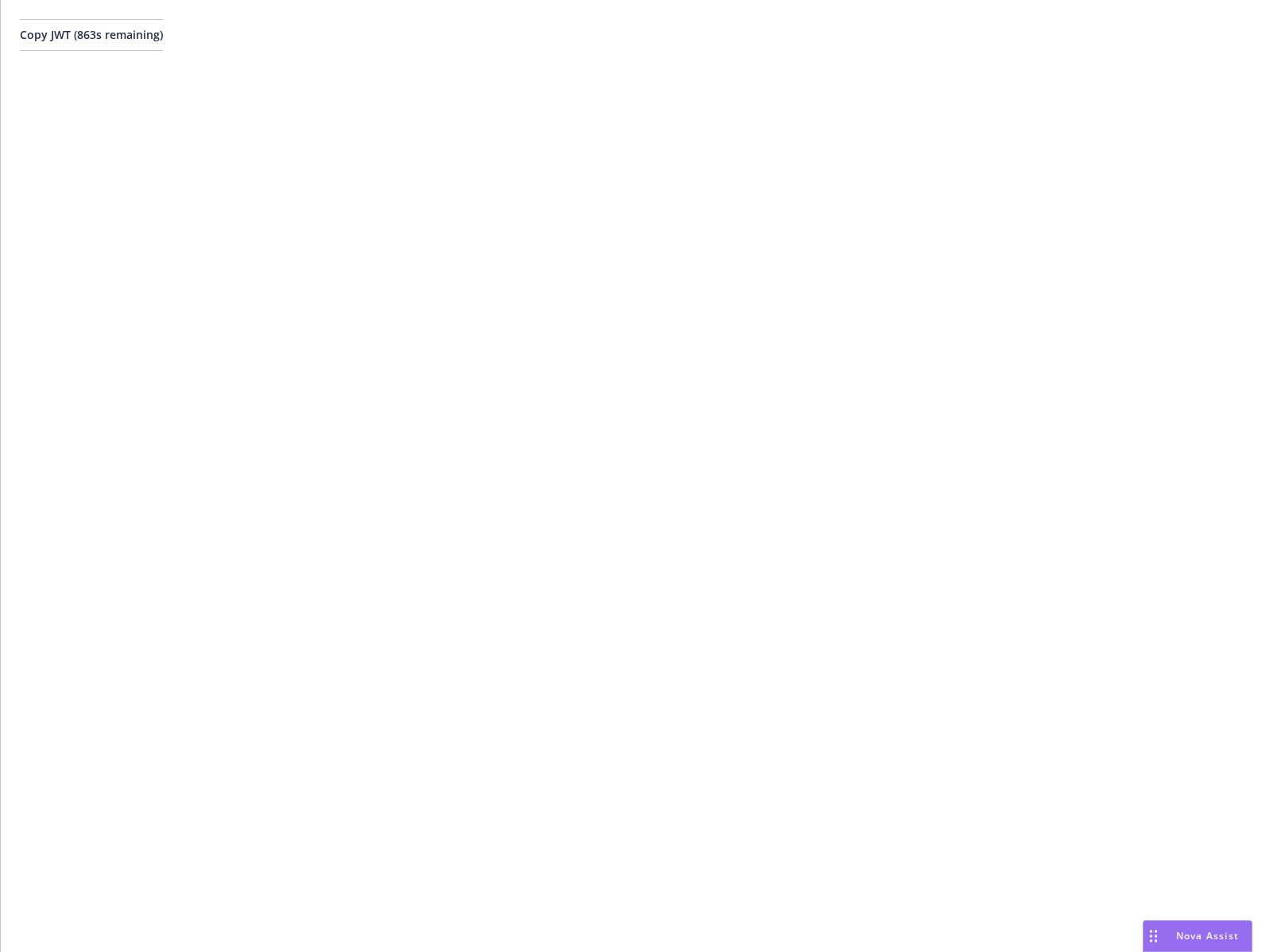 click on "Copy JWT ( 863 s remaining)" at bounding box center (640, 476) 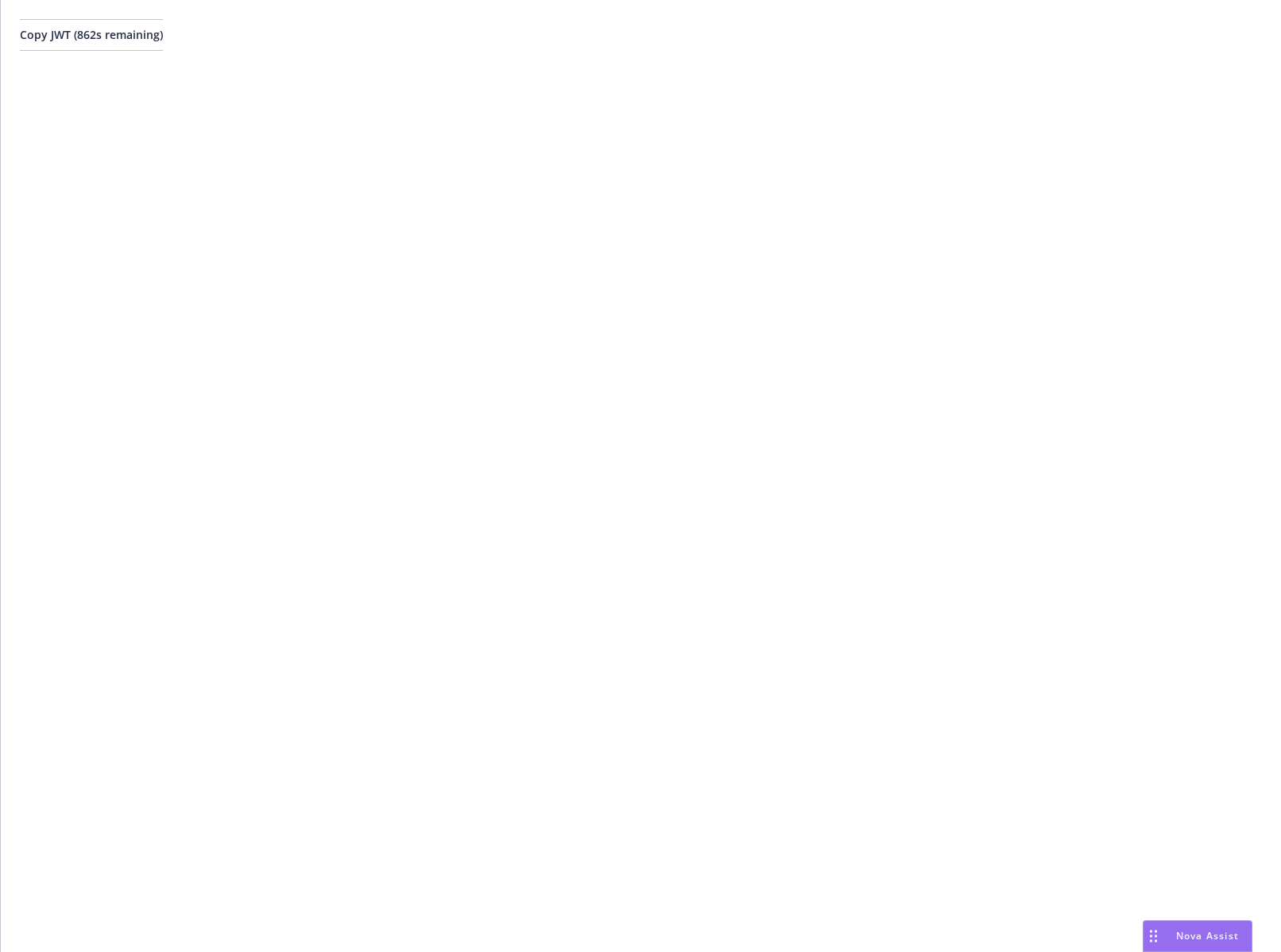 click on "Copy JWT ( 862 s remaining)" at bounding box center (640, 476) 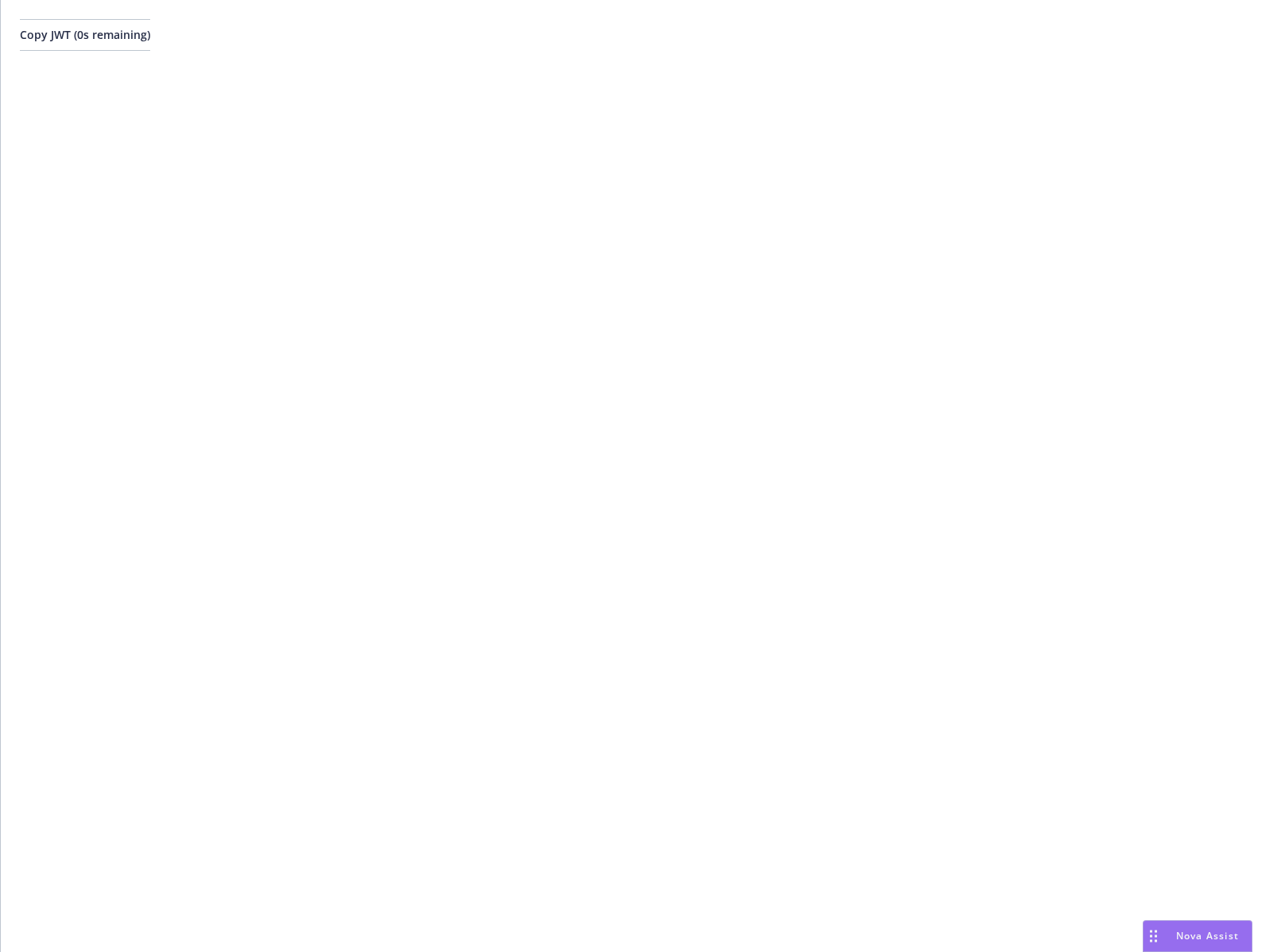 scroll, scrollTop: 0, scrollLeft: 0, axis: both 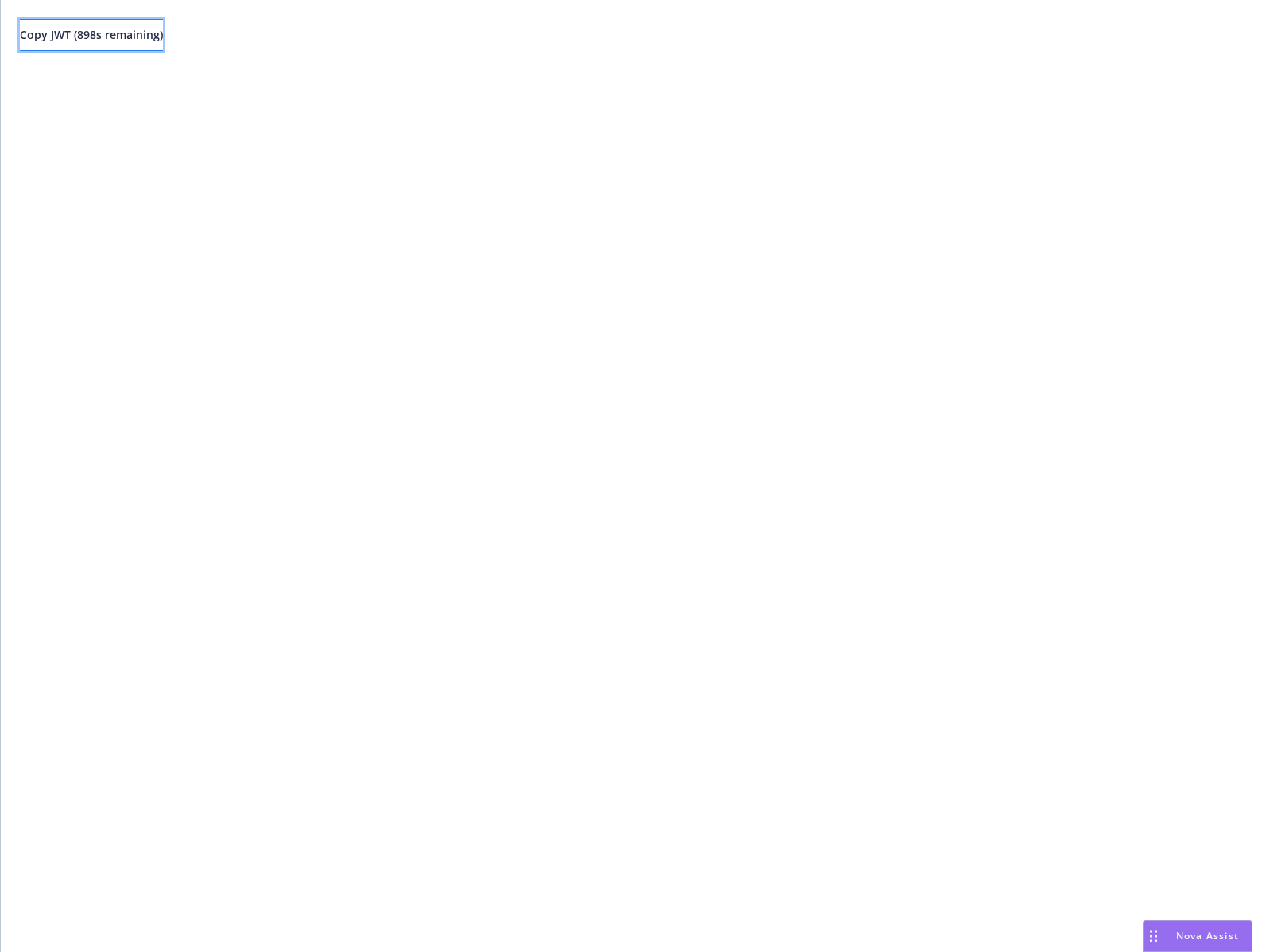 click on "Copy JWT ( 898 s remaining)" at bounding box center [91, 34] 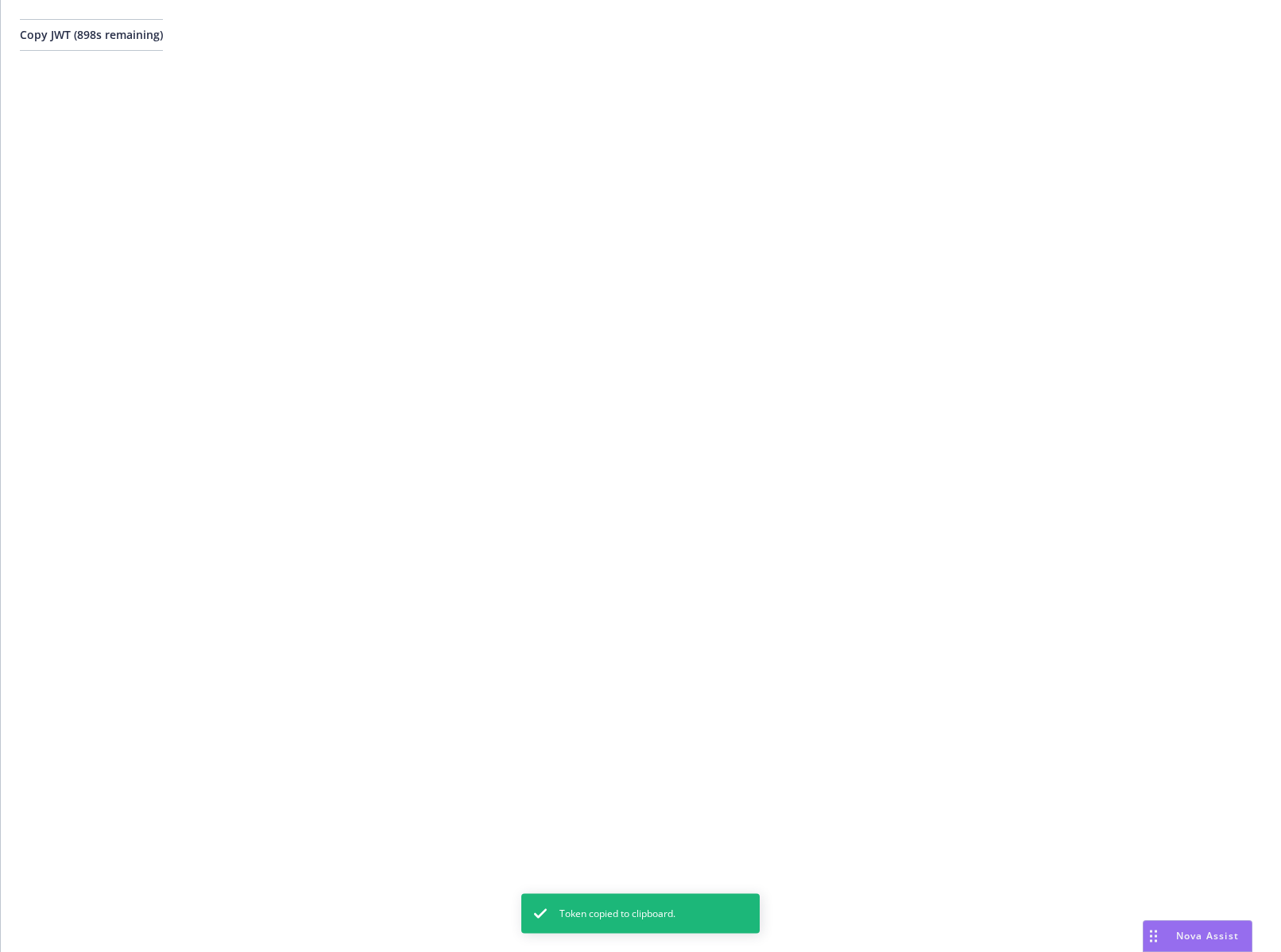 click on "Copy JWT ( 898 s remaining)" at bounding box center (640, 476) 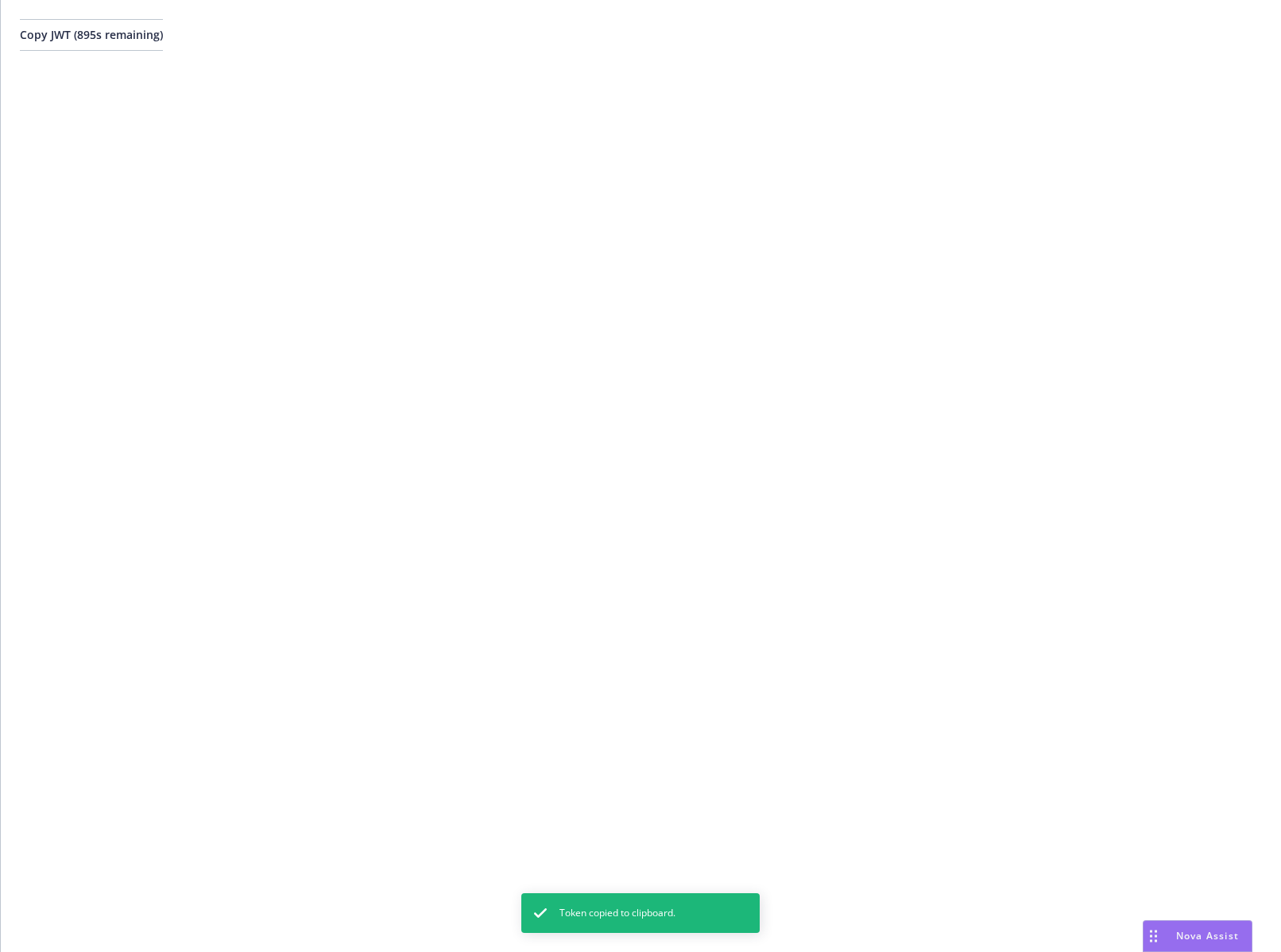 click on "Copy JWT ( 895 s remaining)" at bounding box center [640, 476] 